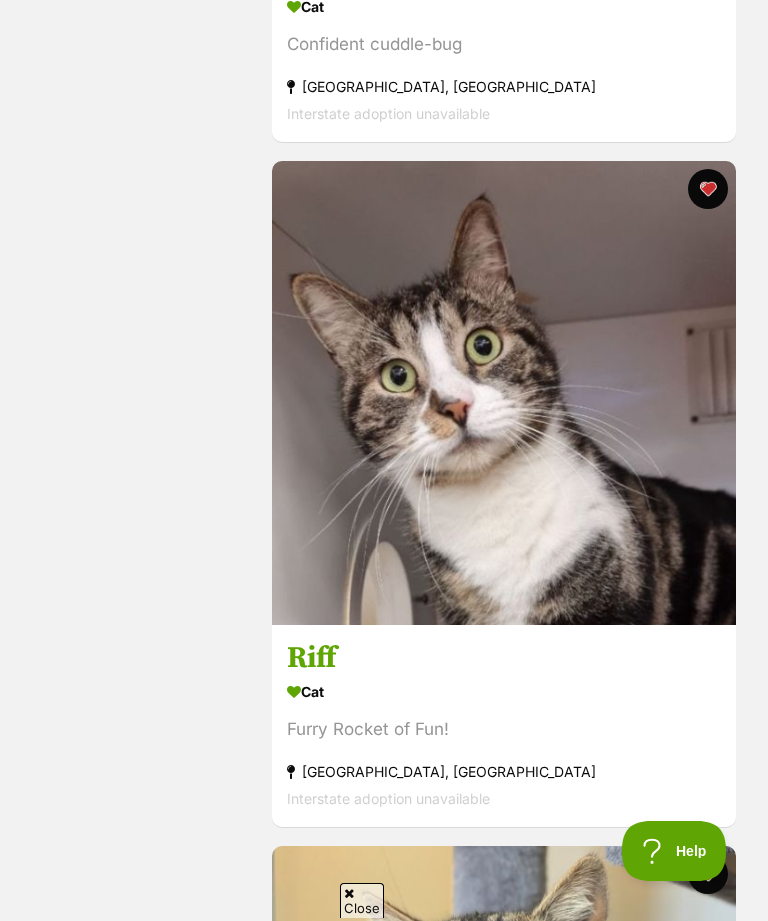 scroll, scrollTop: 4390, scrollLeft: 0, axis: vertical 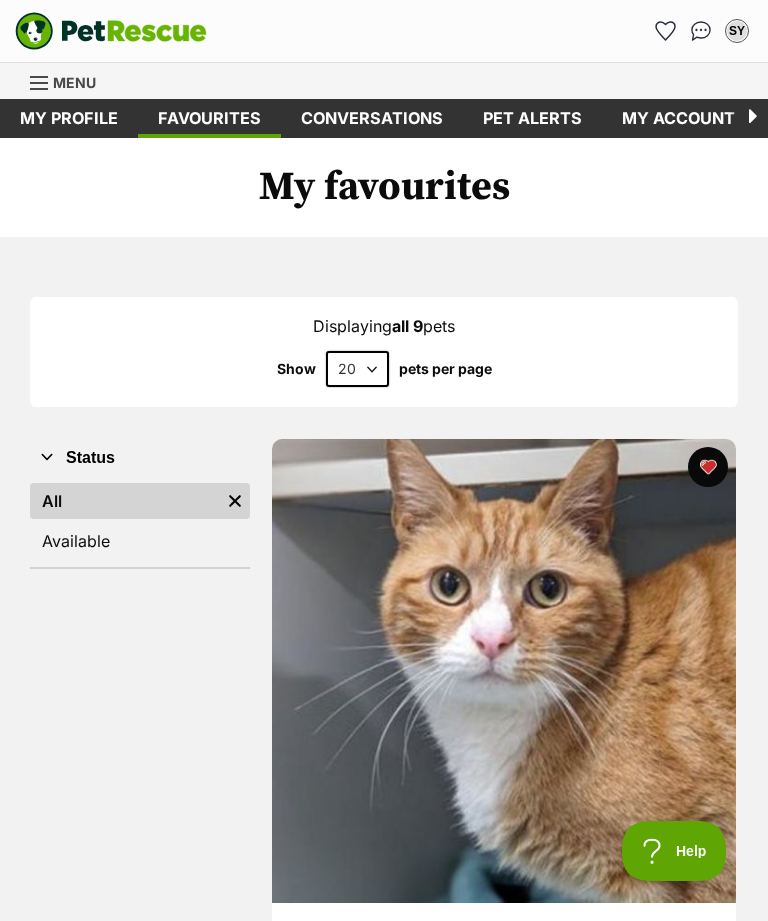 click on "Pet alerts" at bounding box center [532, 118] 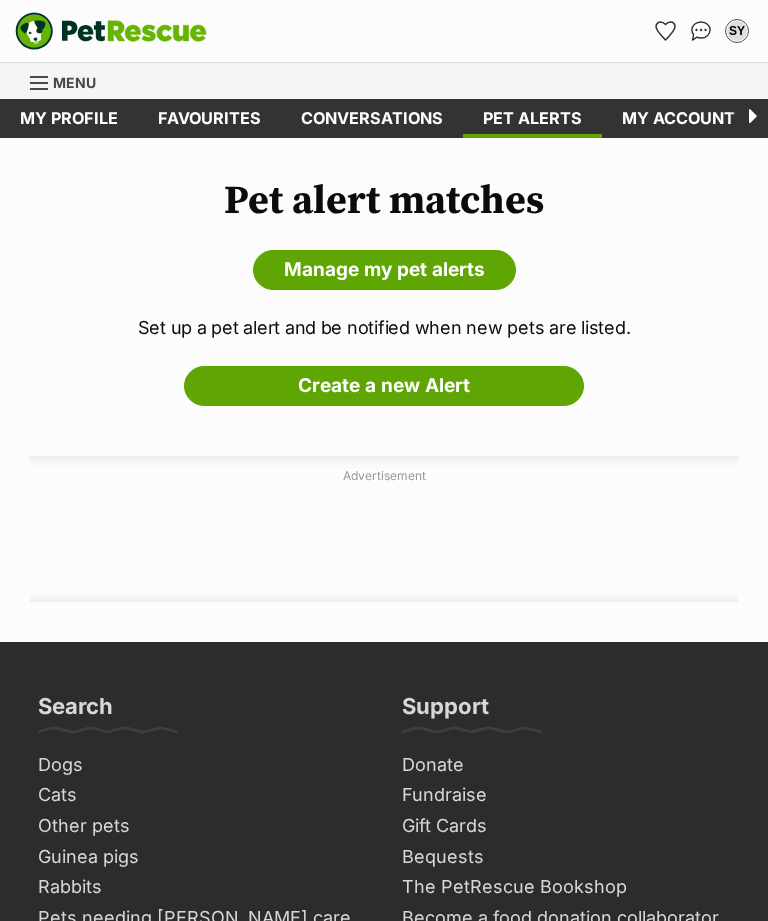 scroll, scrollTop: 0, scrollLeft: 0, axis: both 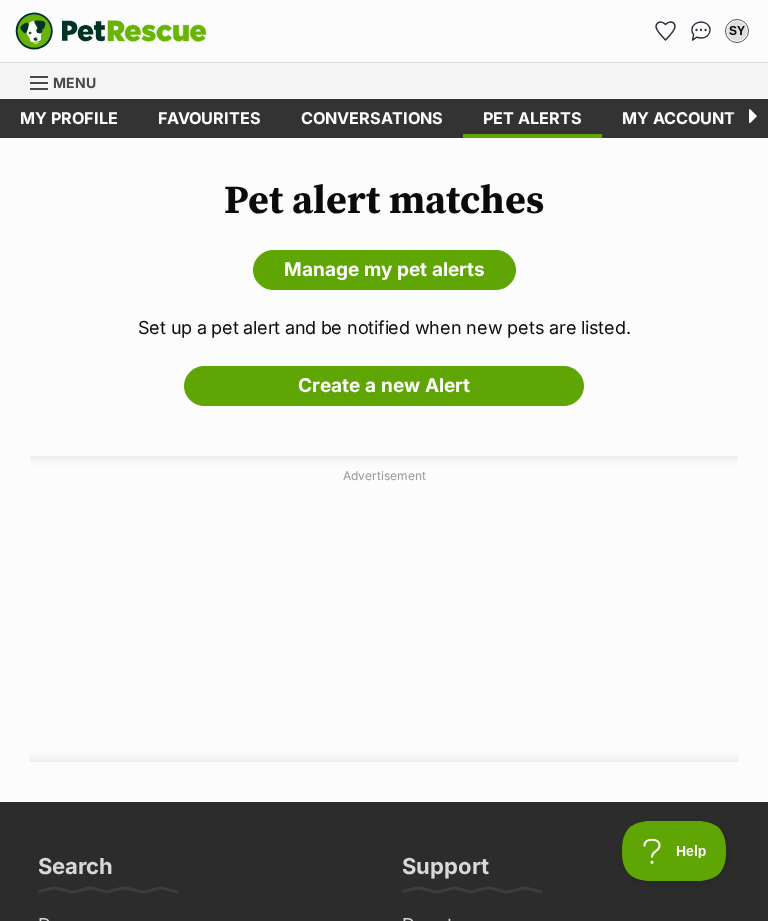 click on "Create a new Alert" at bounding box center [384, 386] 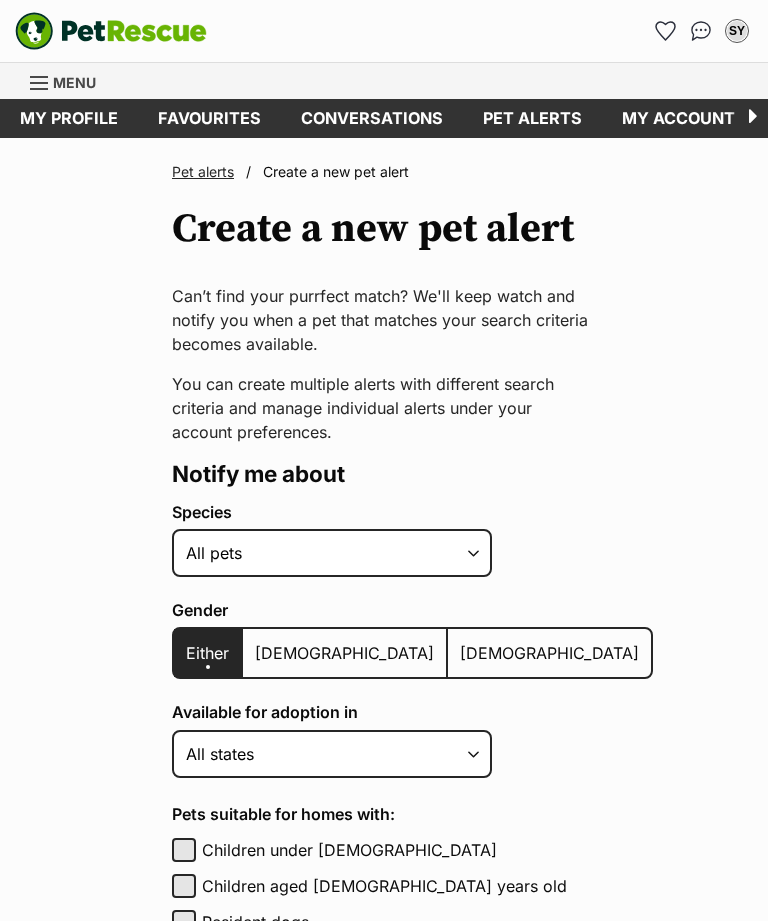 scroll, scrollTop: 0, scrollLeft: 0, axis: both 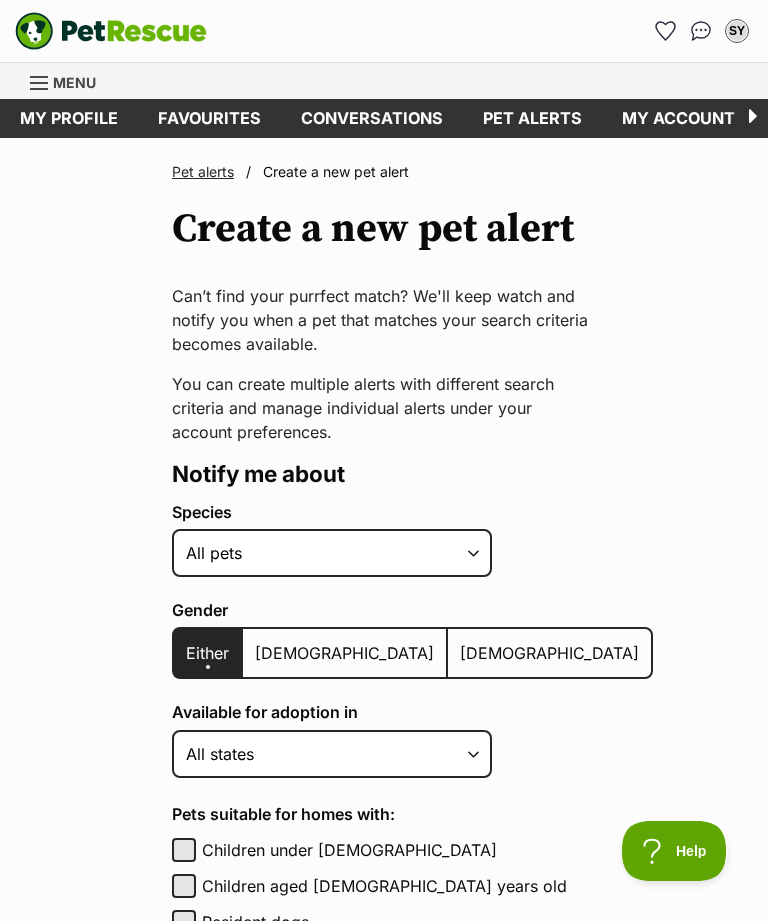 select on "2" 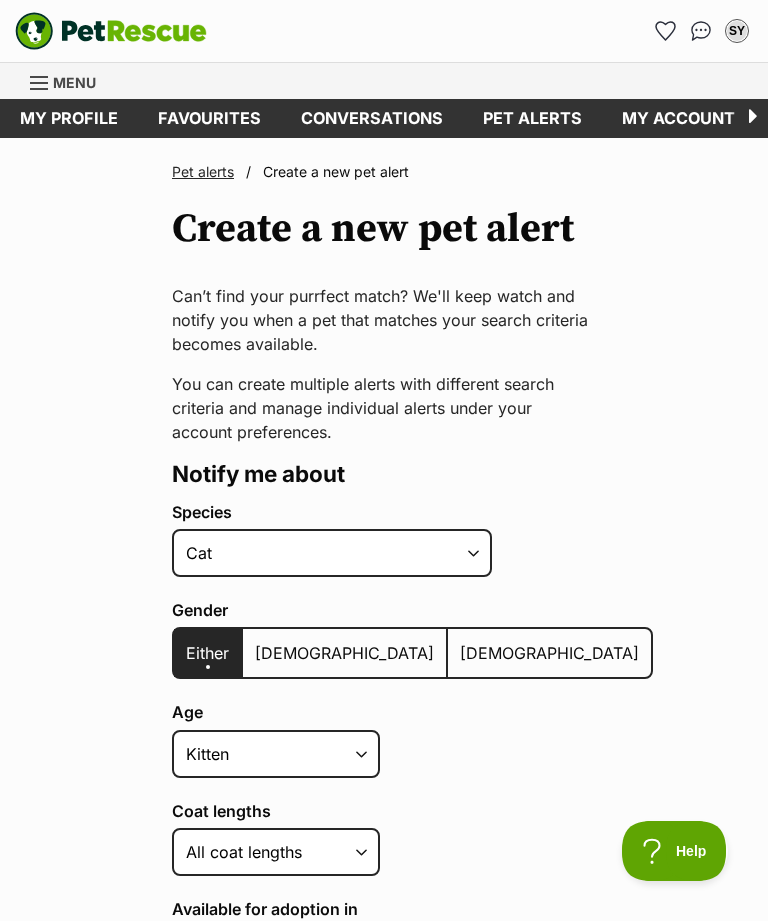 click on "[DEMOGRAPHIC_DATA]" at bounding box center (344, 653) 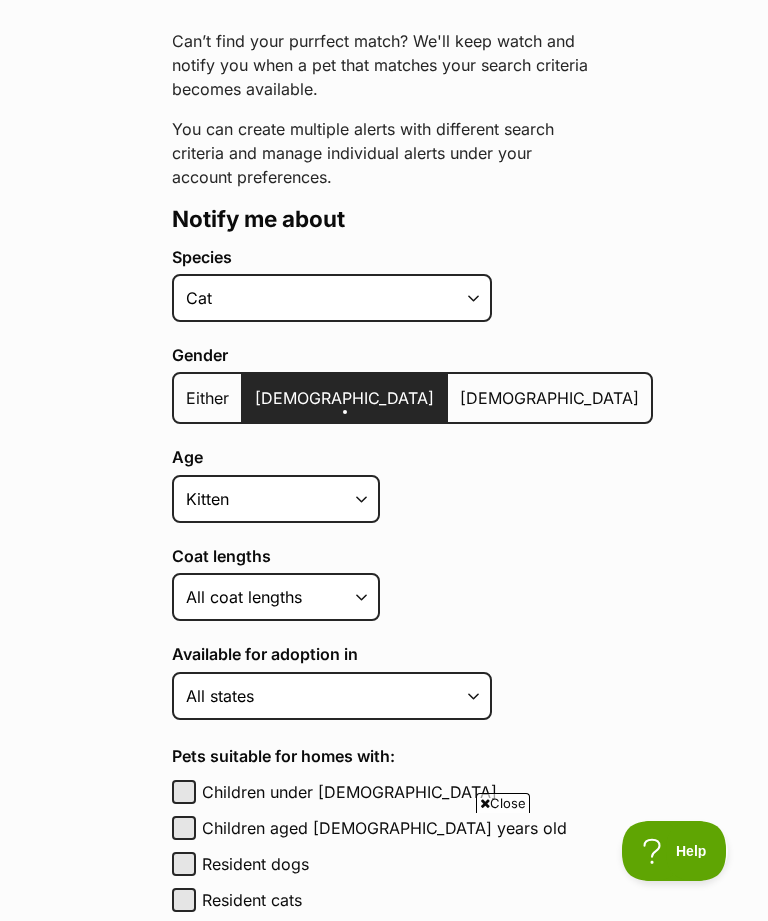 scroll, scrollTop: 266, scrollLeft: 0, axis: vertical 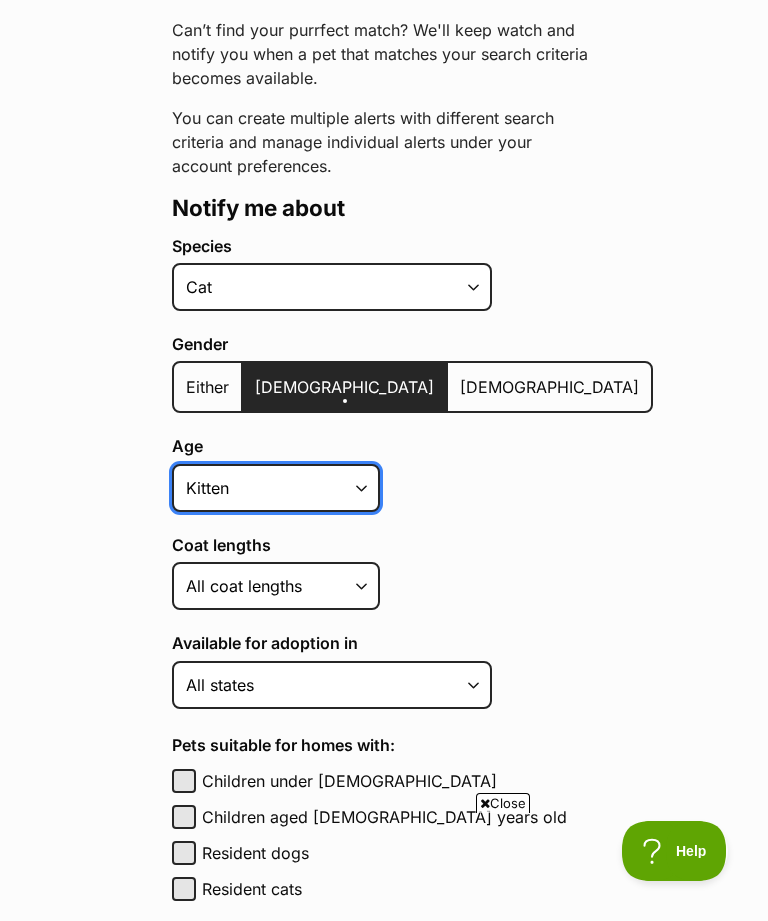 click on "Kitten Cat Senior All ages" at bounding box center (276, 488) 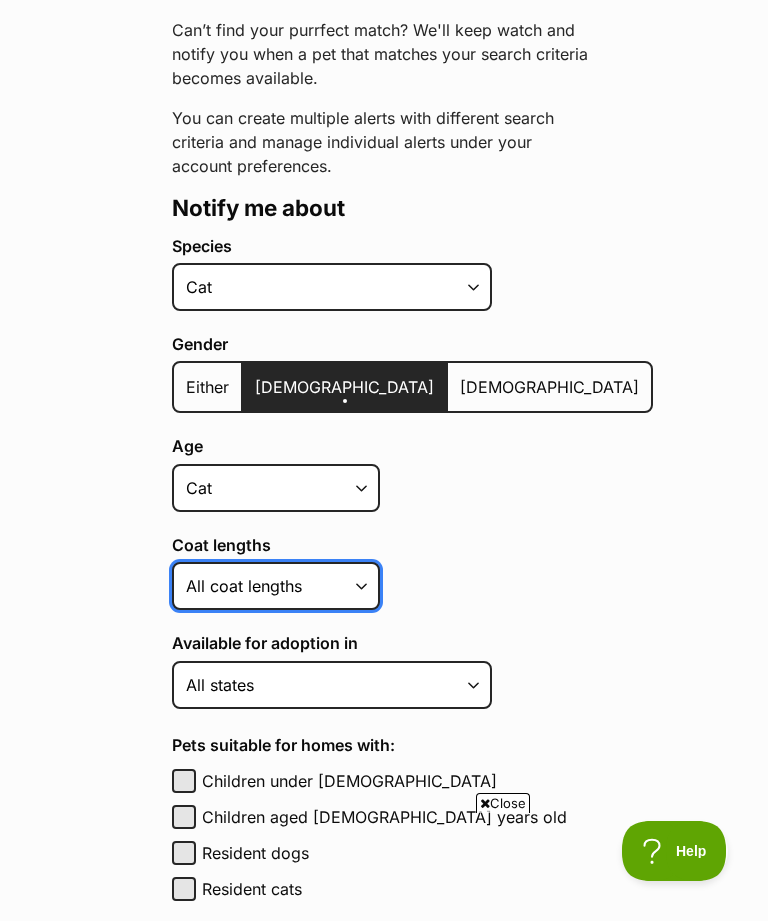click on "Short
Medium Coat
Long
All coat lengths" at bounding box center (276, 586) 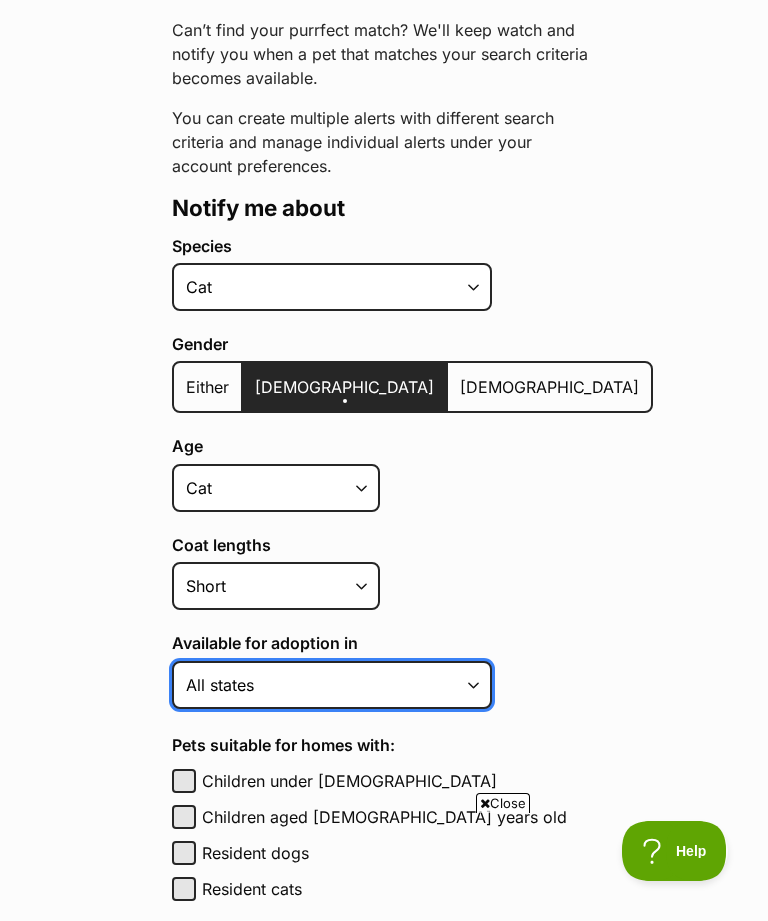 click on "Australian Capital Territory
New South Wales
Northern Territory
Queensland
South Australia
Tasmania
Victoria
Western Australia
All states" at bounding box center (332, 685) 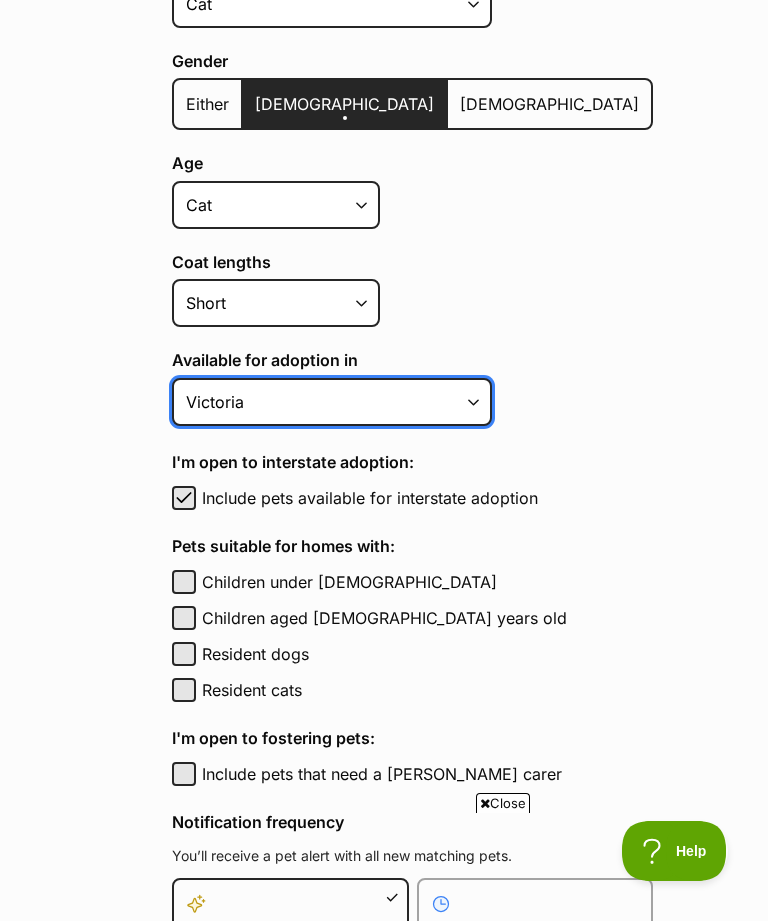 scroll, scrollTop: 556, scrollLeft: 0, axis: vertical 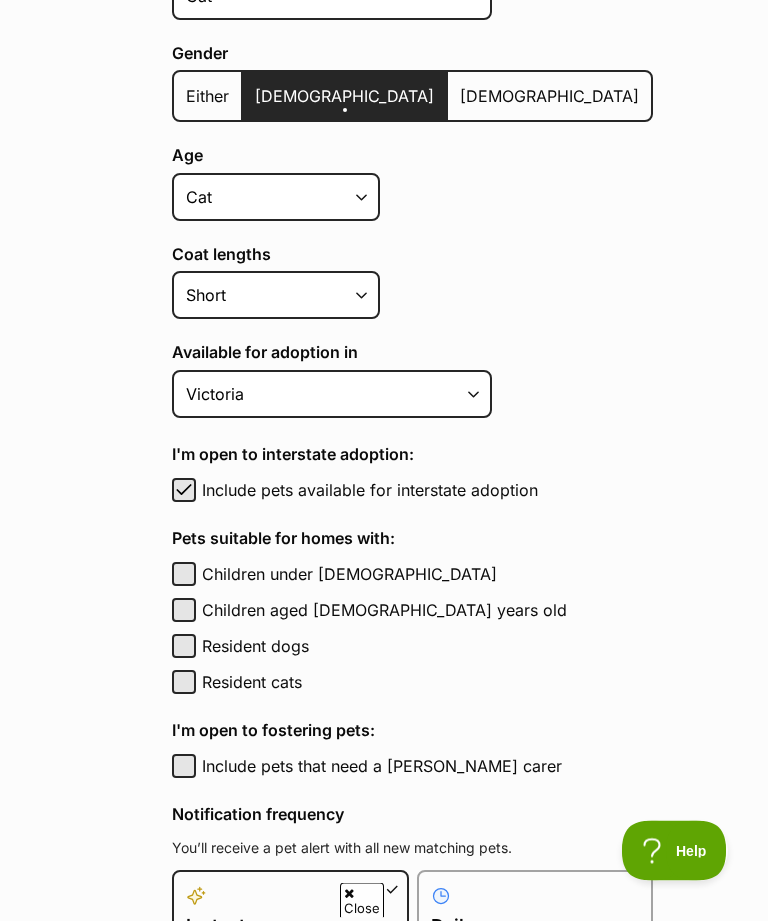 click at bounding box center [184, 491] 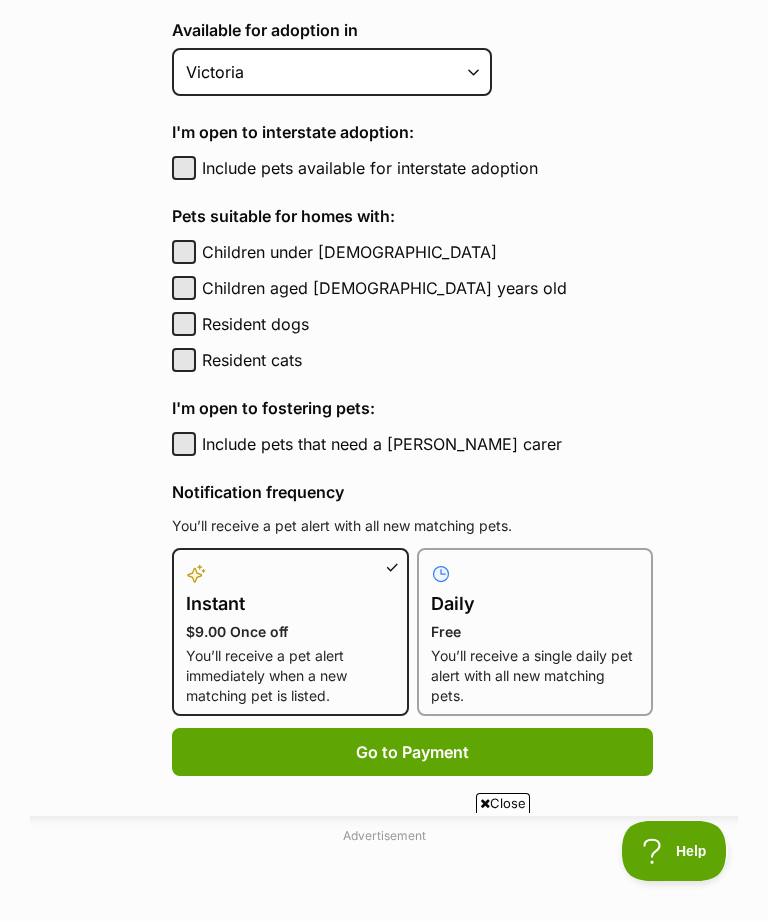 scroll, scrollTop: 896, scrollLeft: 0, axis: vertical 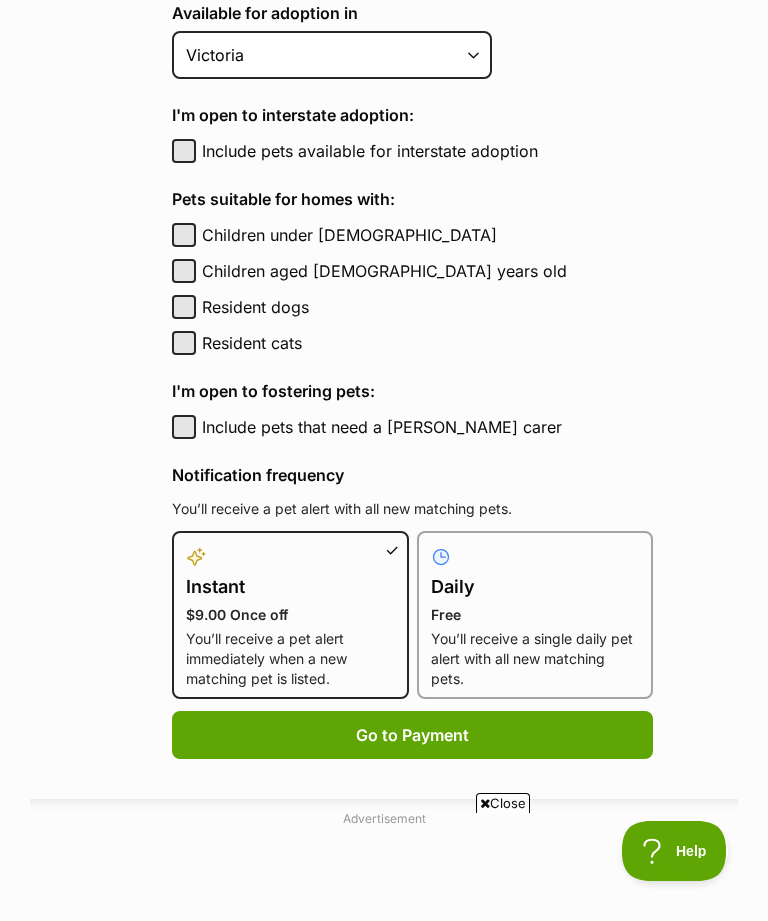 click on "Free" at bounding box center (535, 615) 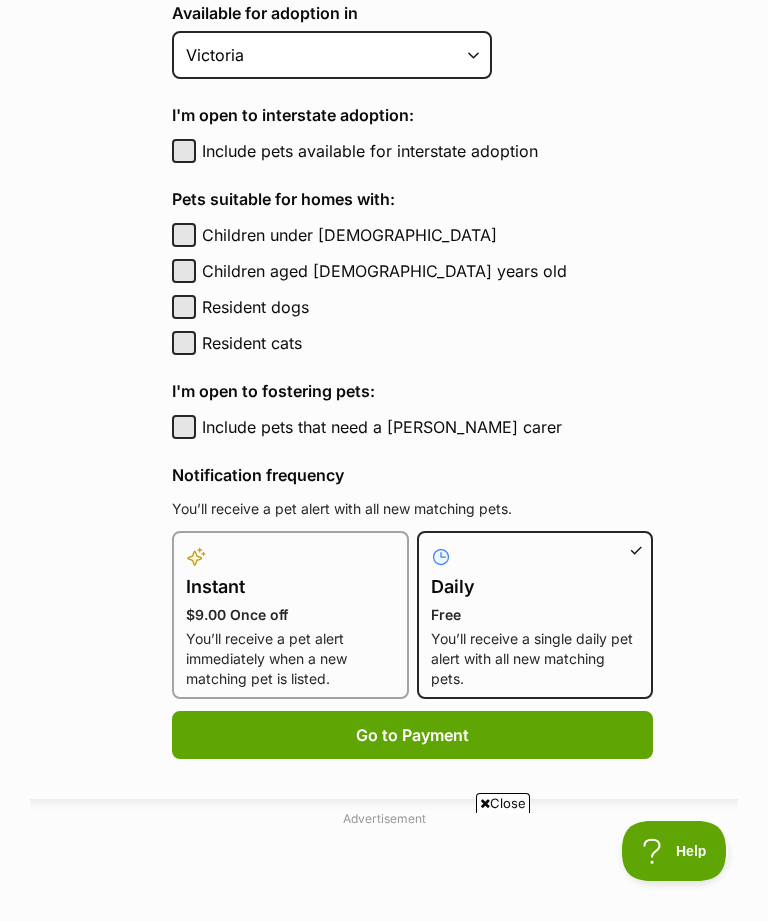 type 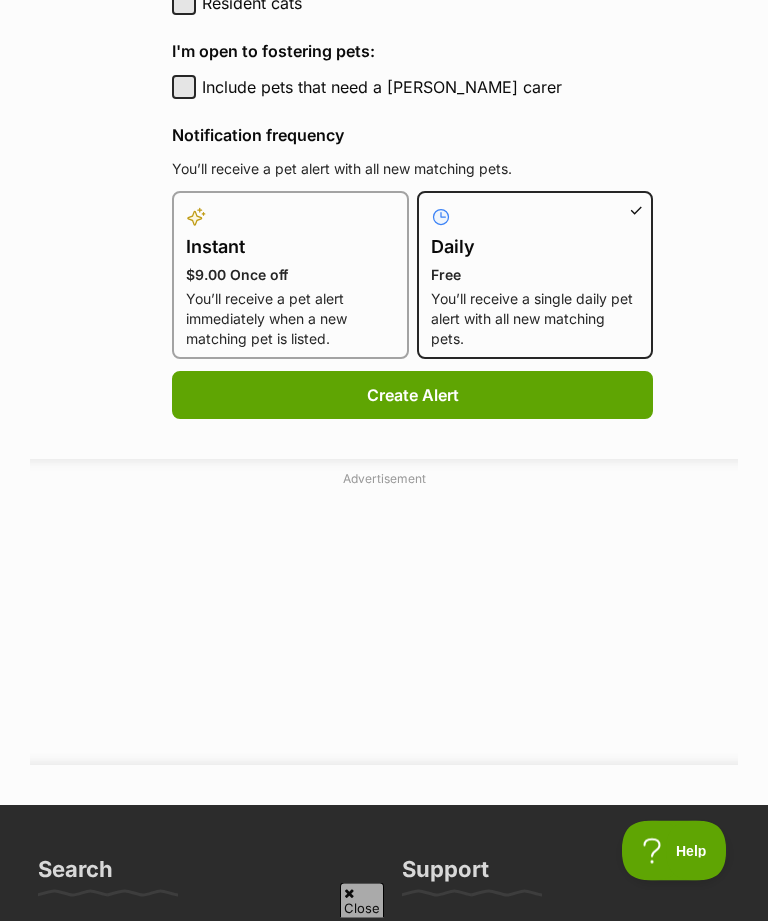 scroll, scrollTop: 1236, scrollLeft: 0, axis: vertical 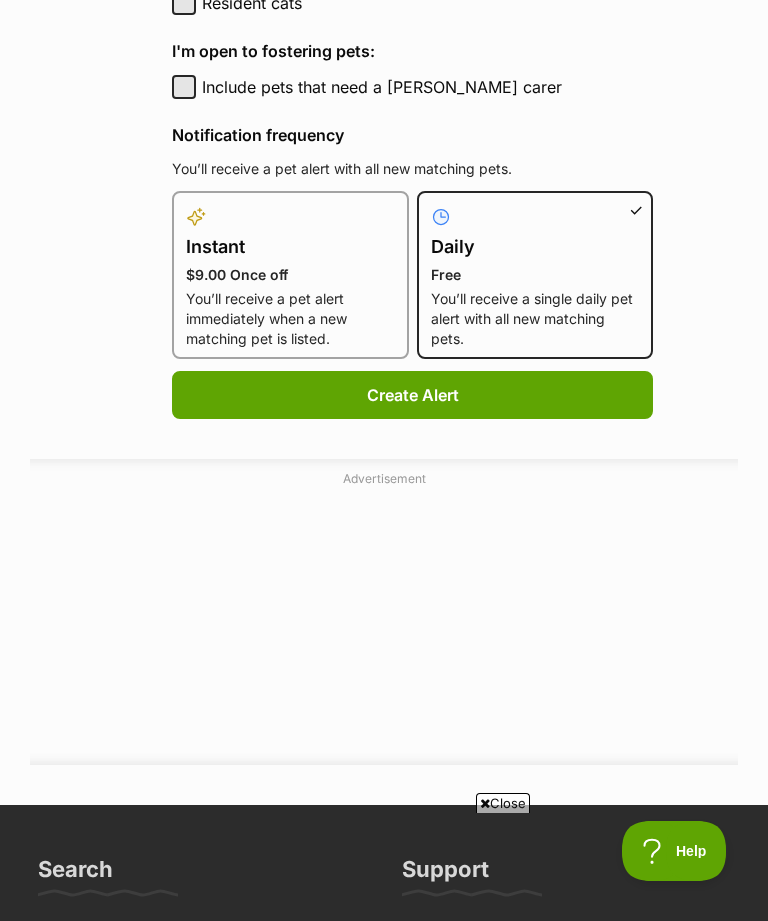 click on "Create Alert" at bounding box center (412, 395) 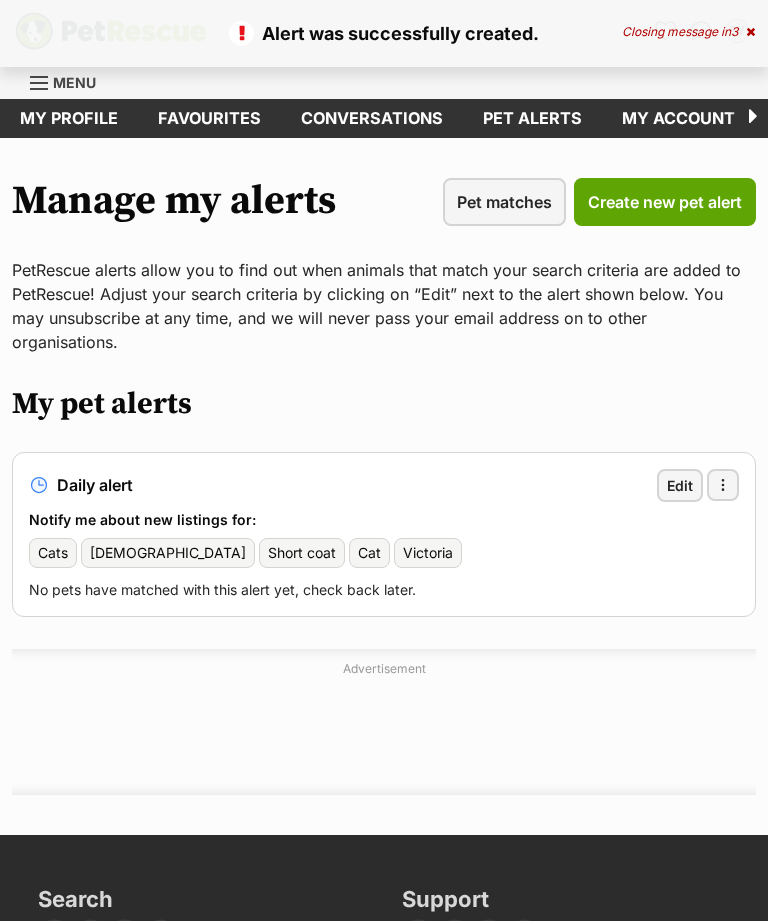 scroll, scrollTop: 0, scrollLeft: 0, axis: both 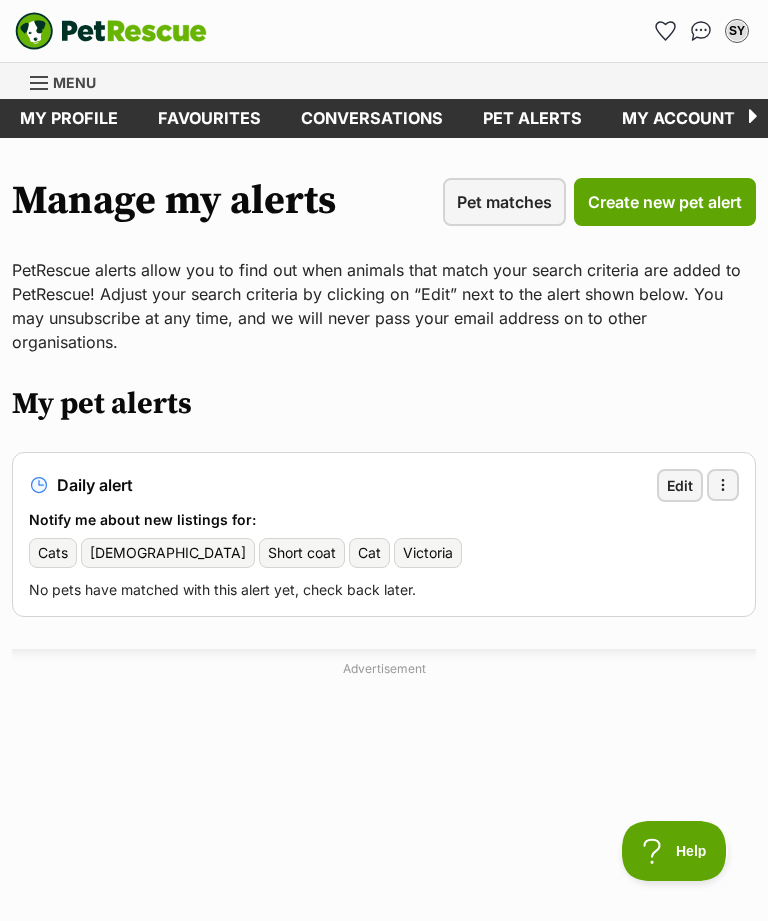 click on "Edit" at bounding box center (680, 485) 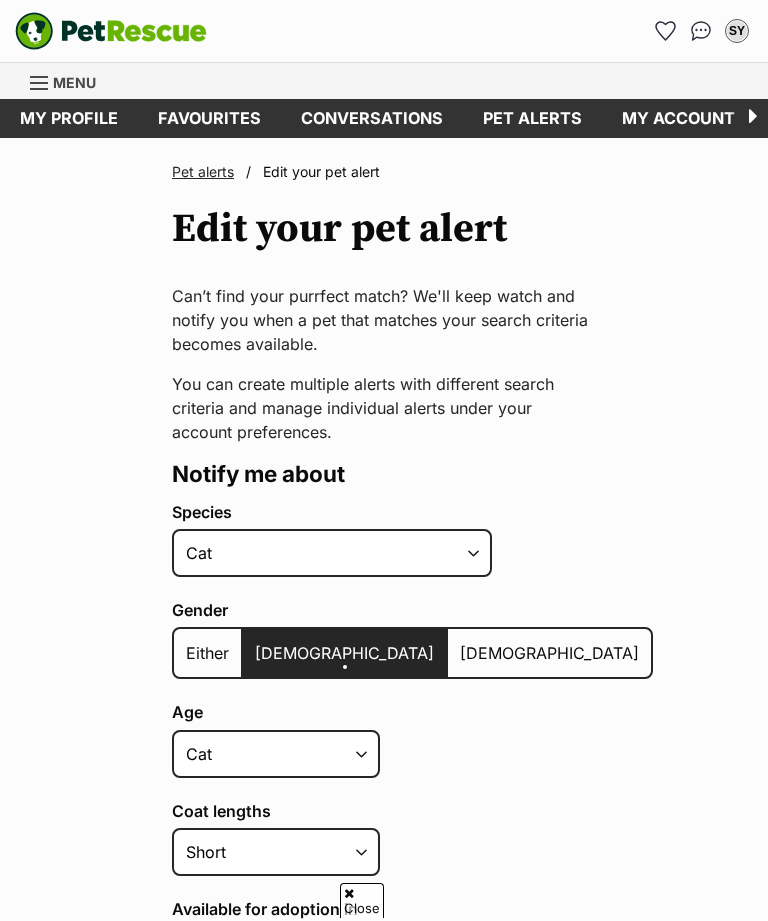 select 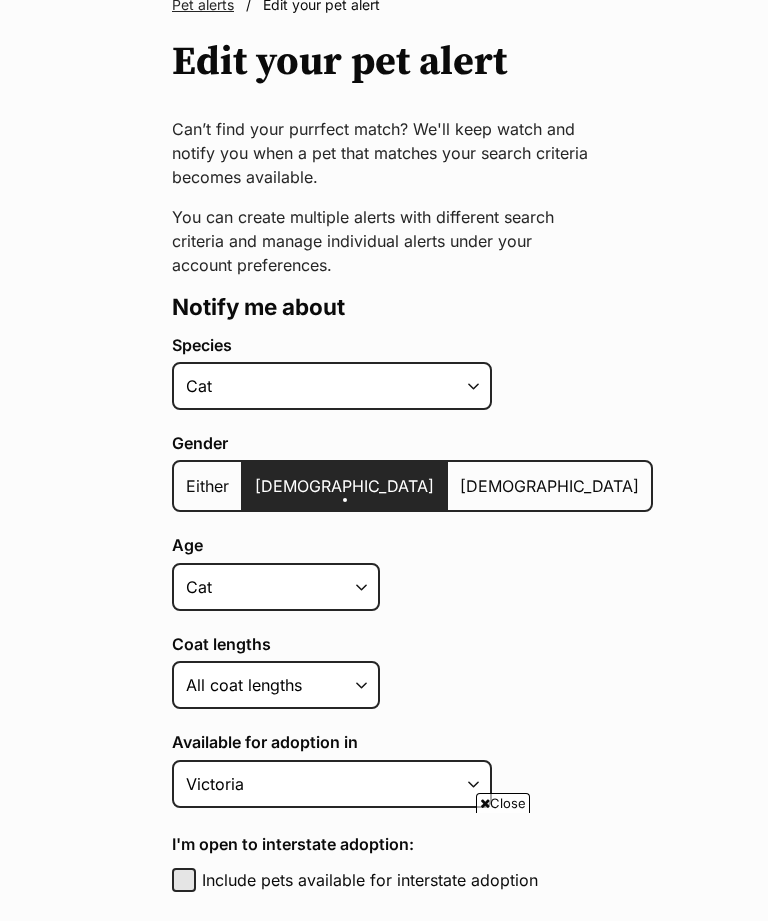 scroll, scrollTop: 592, scrollLeft: 0, axis: vertical 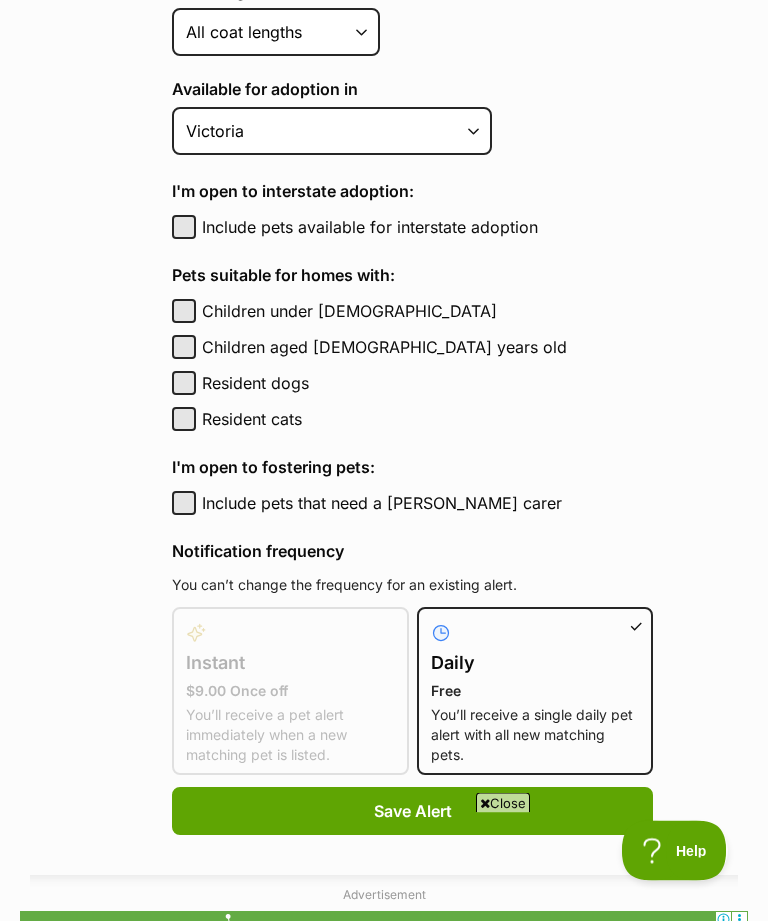 click on "Save Alert" at bounding box center (413, 812) 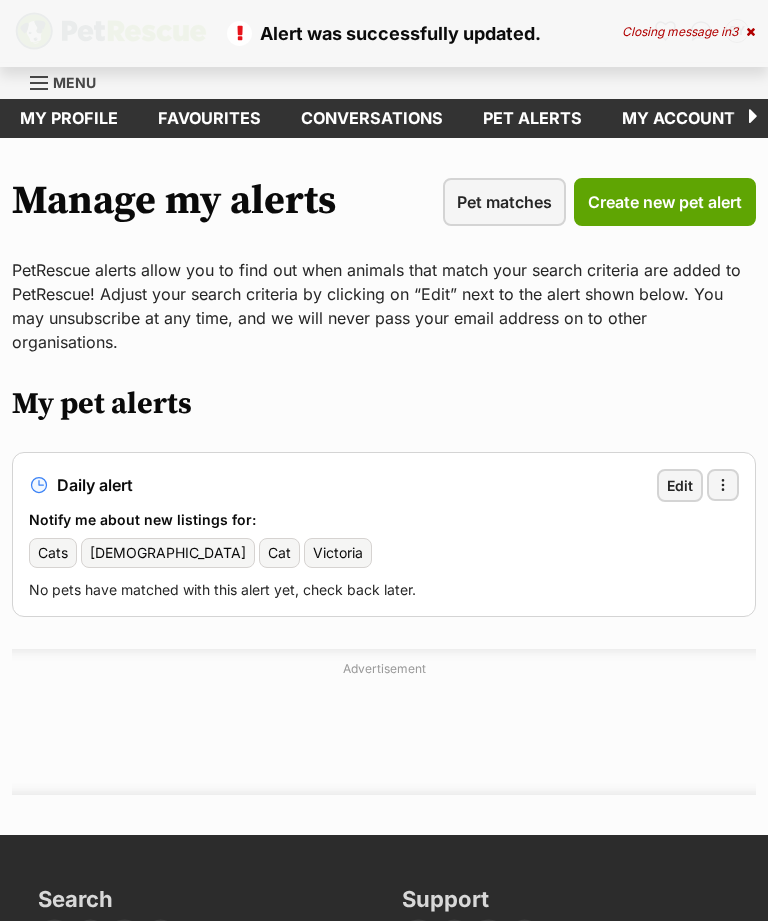 scroll, scrollTop: 0, scrollLeft: 0, axis: both 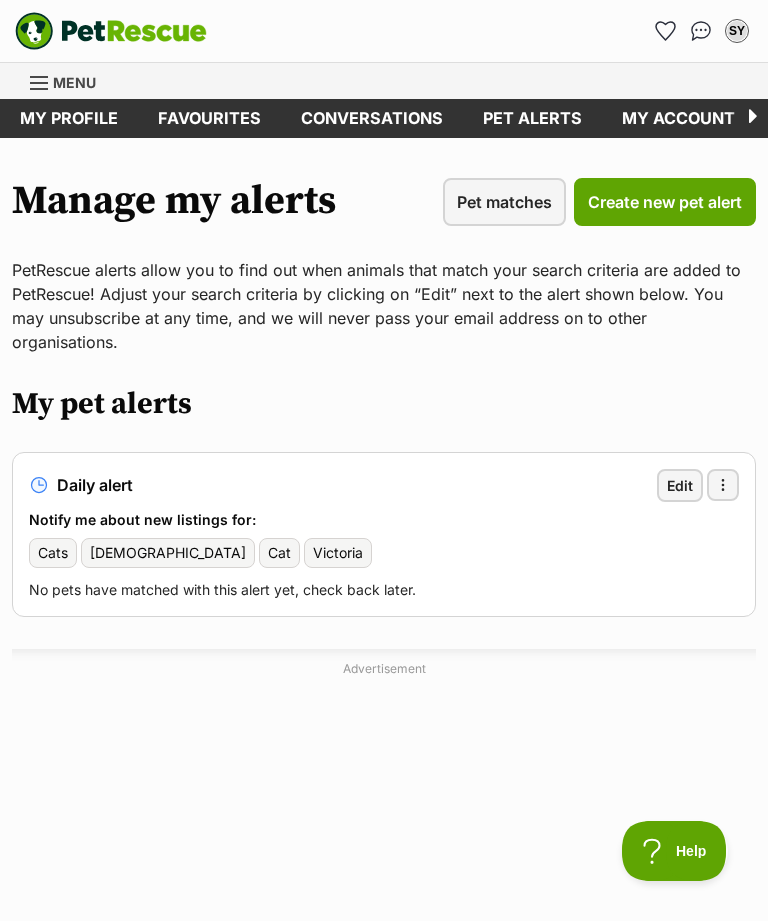click on "Menu" at bounding box center [70, 81] 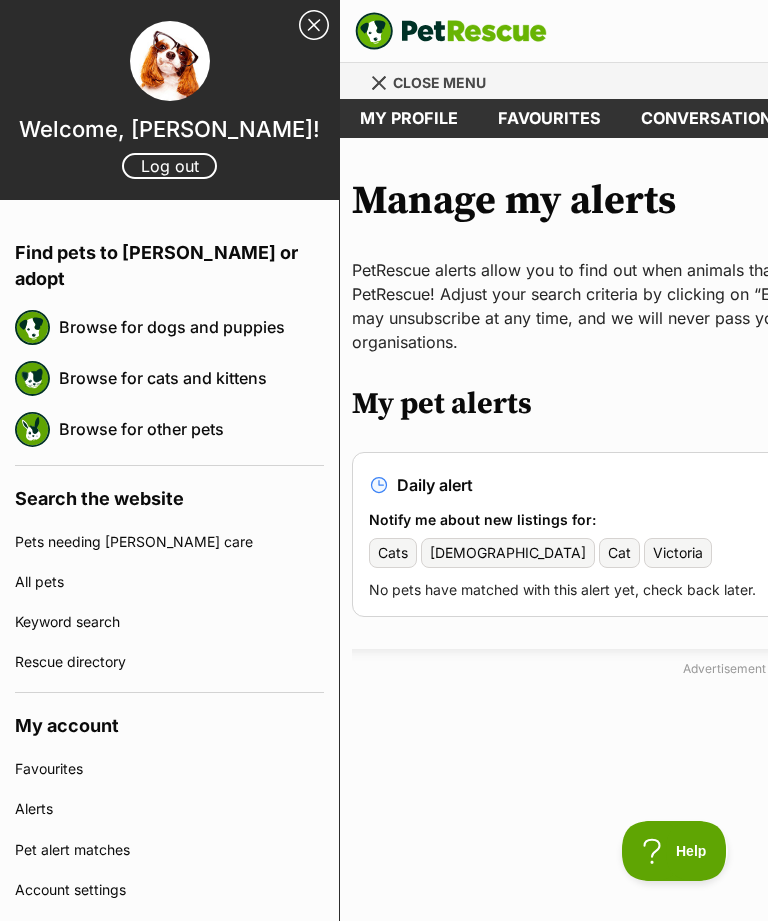 click on "Browse for cats and kittens" at bounding box center (191, 378) 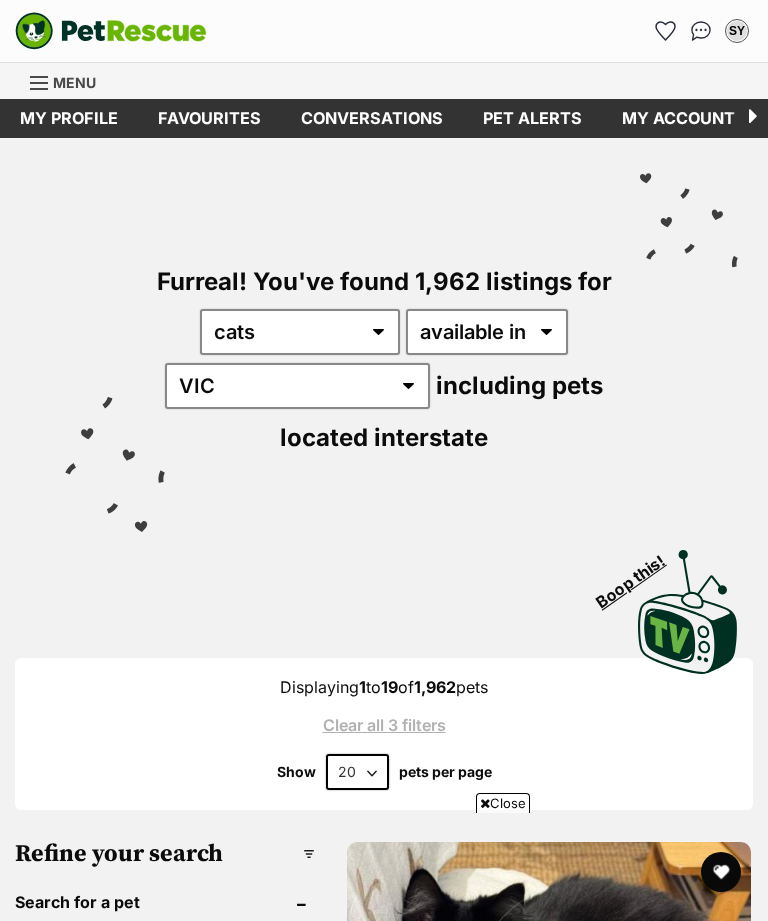 click on "Include pets available for interstate adoption" at bounding box center (27, 1685) 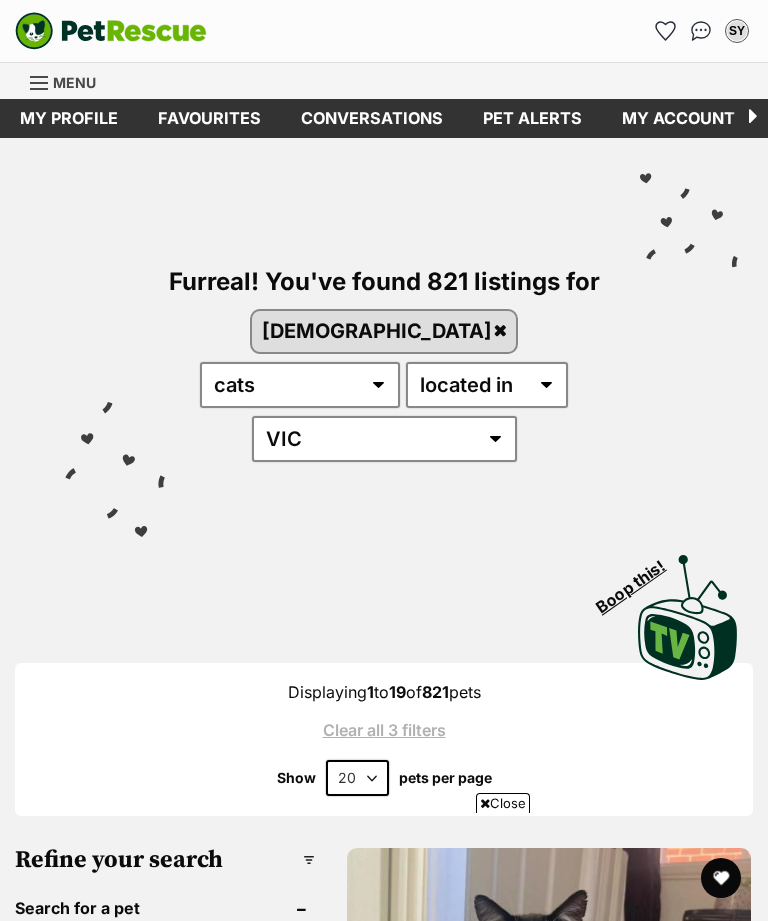 scroll, scrollTop: 1588, scrollLeft: 0, axis: vertical 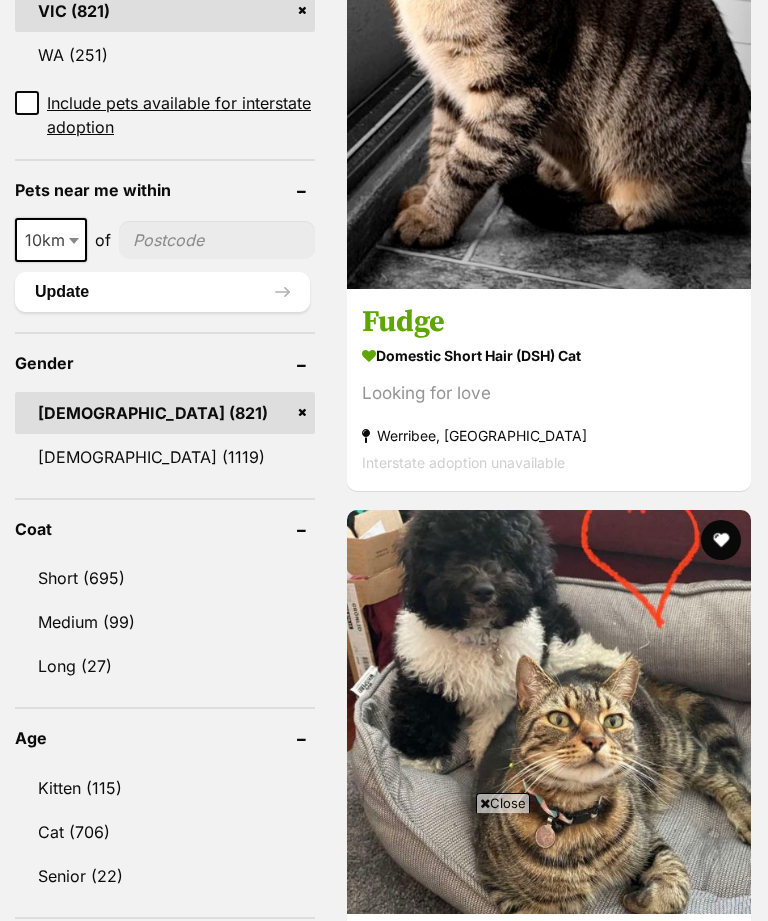 click on "Cat (706)" at bounding box center [165, 832] 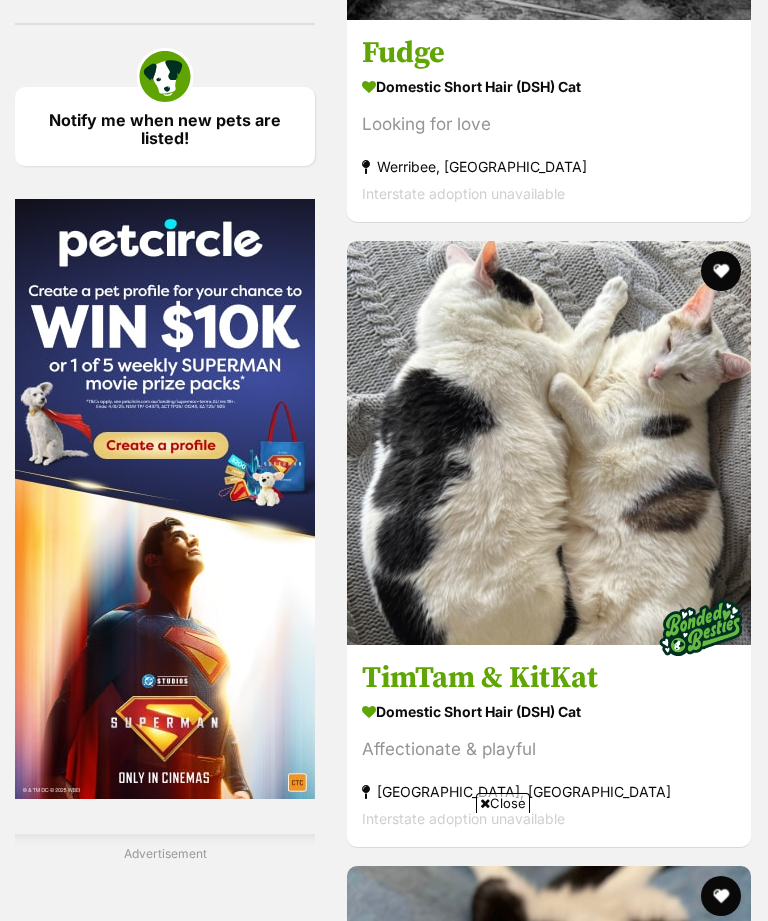 scroll, scrollTop: 4682, scrollLeft: 0, axis: vertical 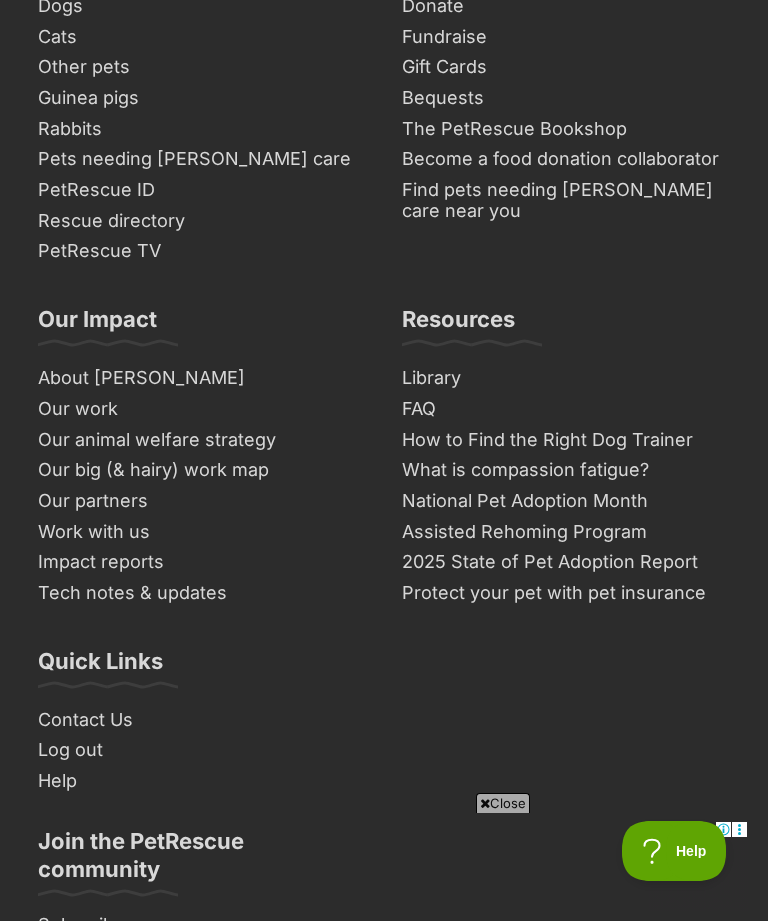 click on "Next" at bounding box center (549, -355) 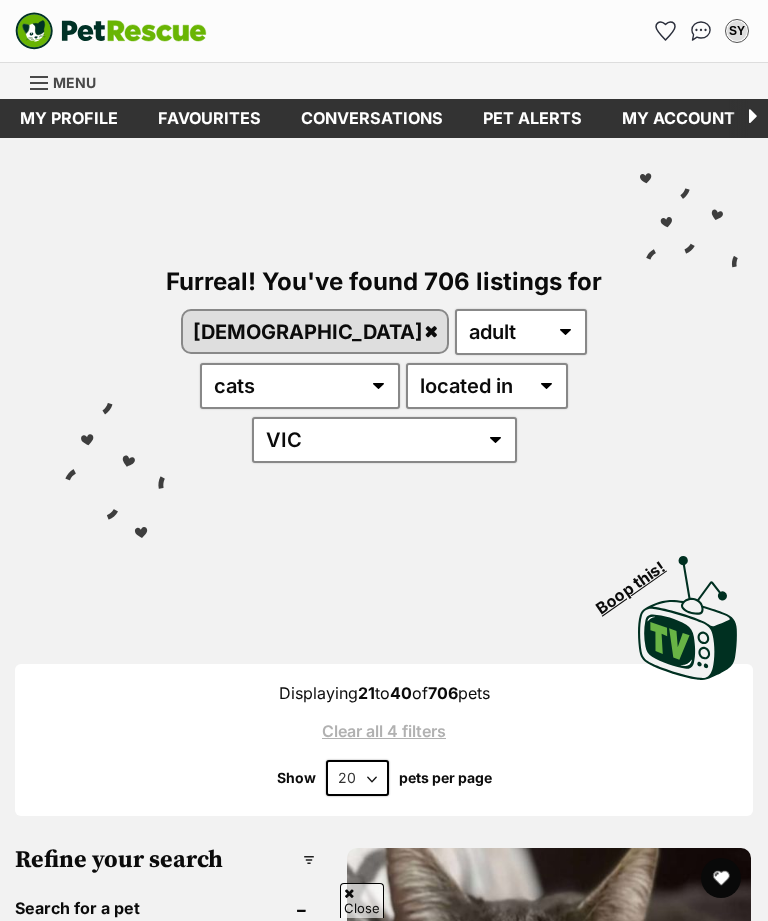 scroll, scrollTop: 1033, scrollLeft: 0, axis: vertical 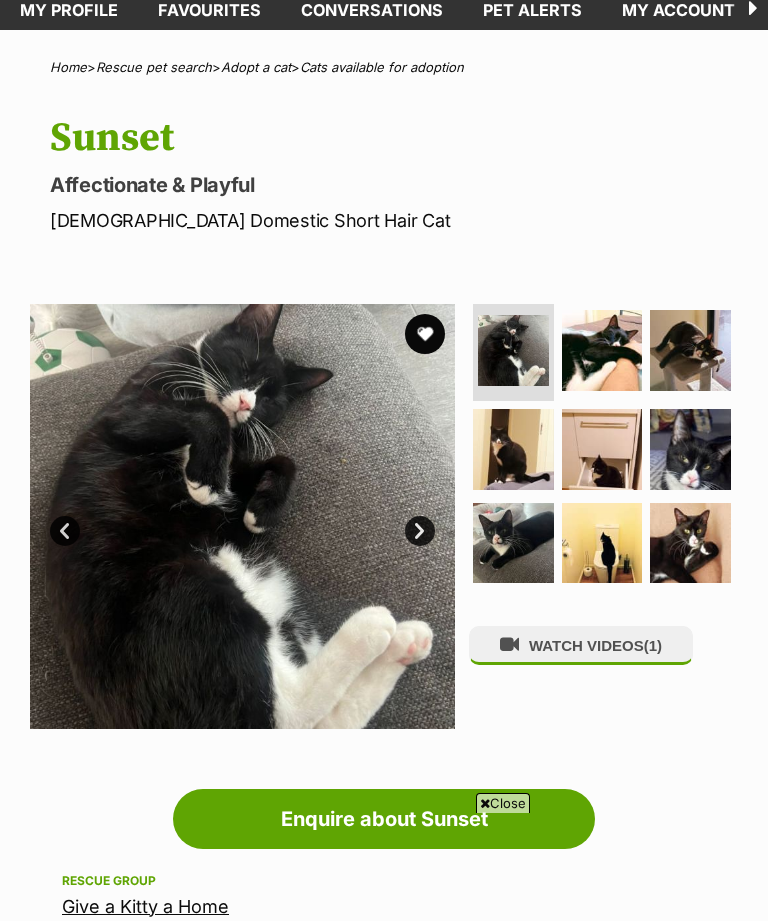 click at bounding box center [602, 350] 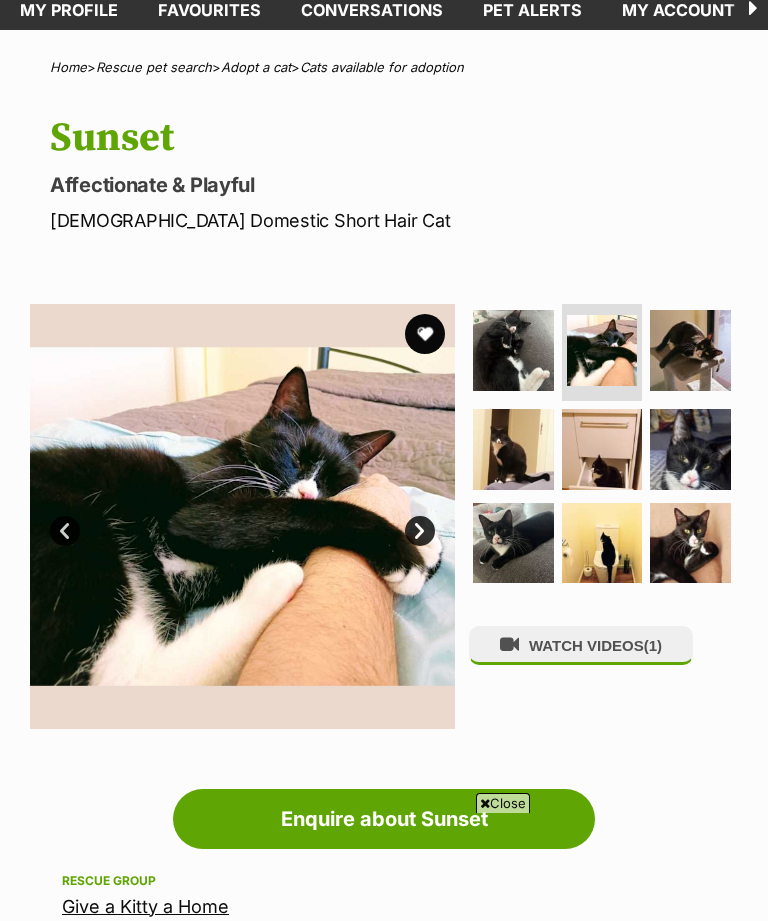 scroll, scrollTop: 0, scrollLeft: 0, axis: both 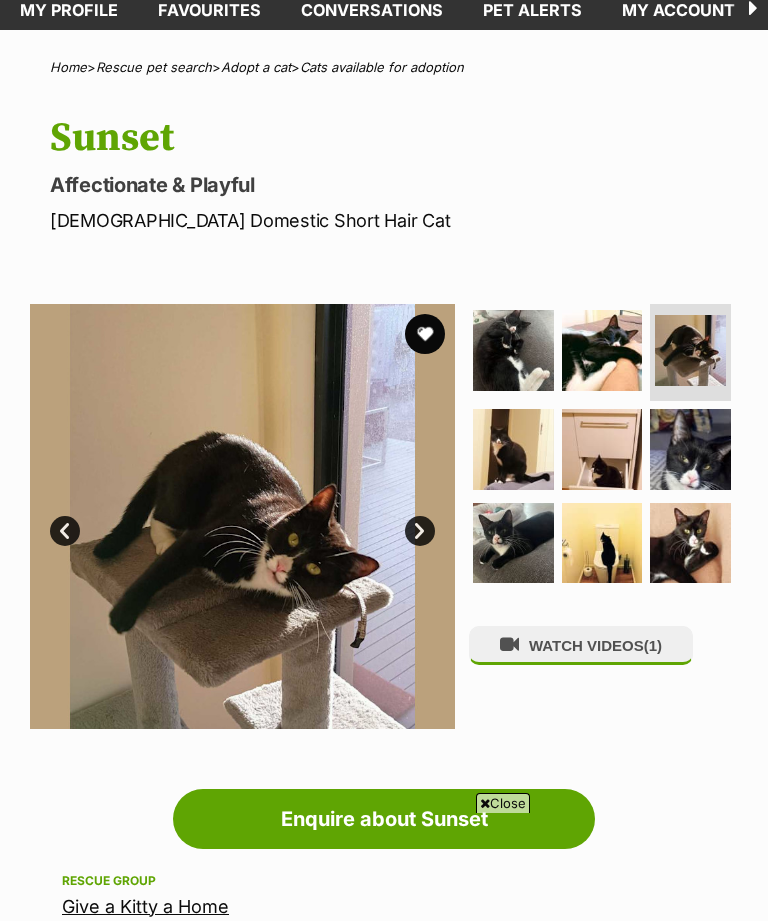 click on "Next" at bounding box center [420, 531] 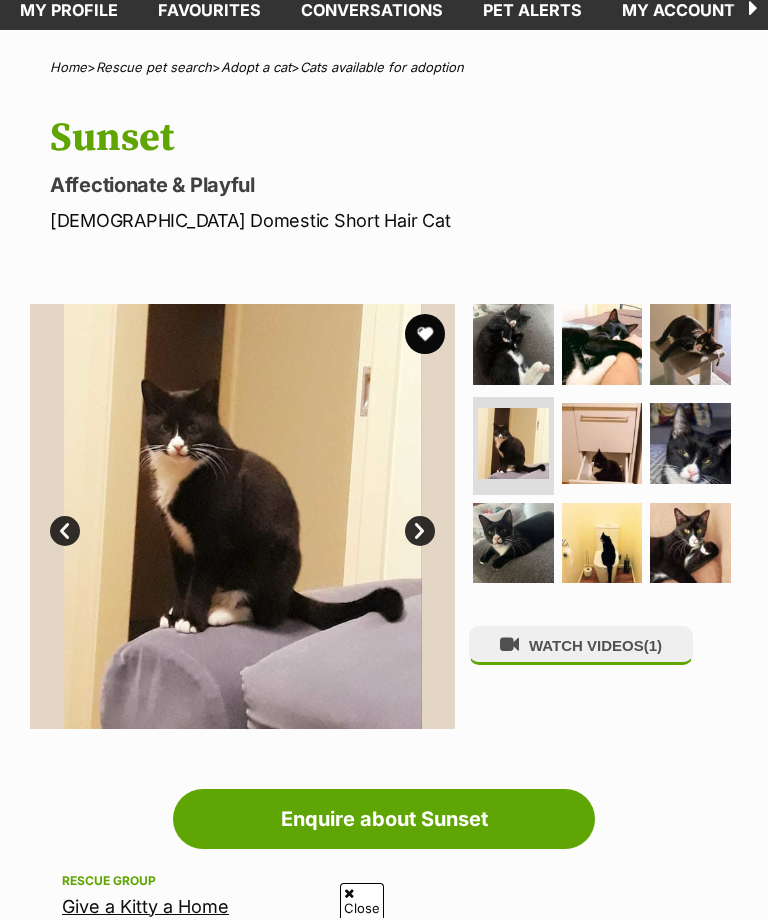 click on "Next" at bounding box center [420, 531] 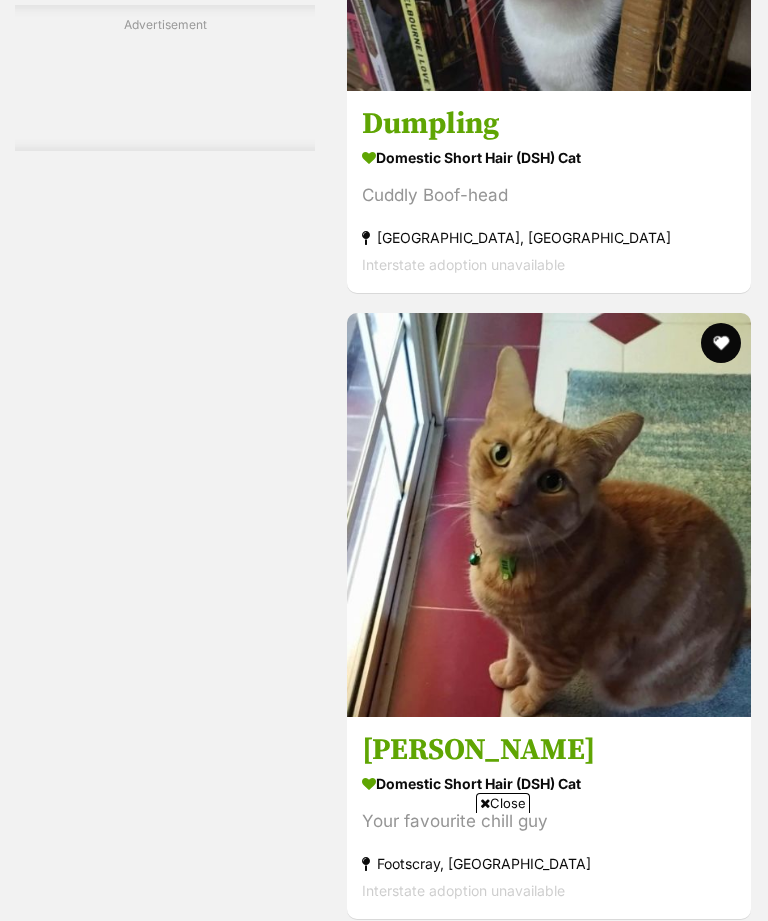 scroll, scrollTop: 9798, scrollLeft: 0, axis: vertical 